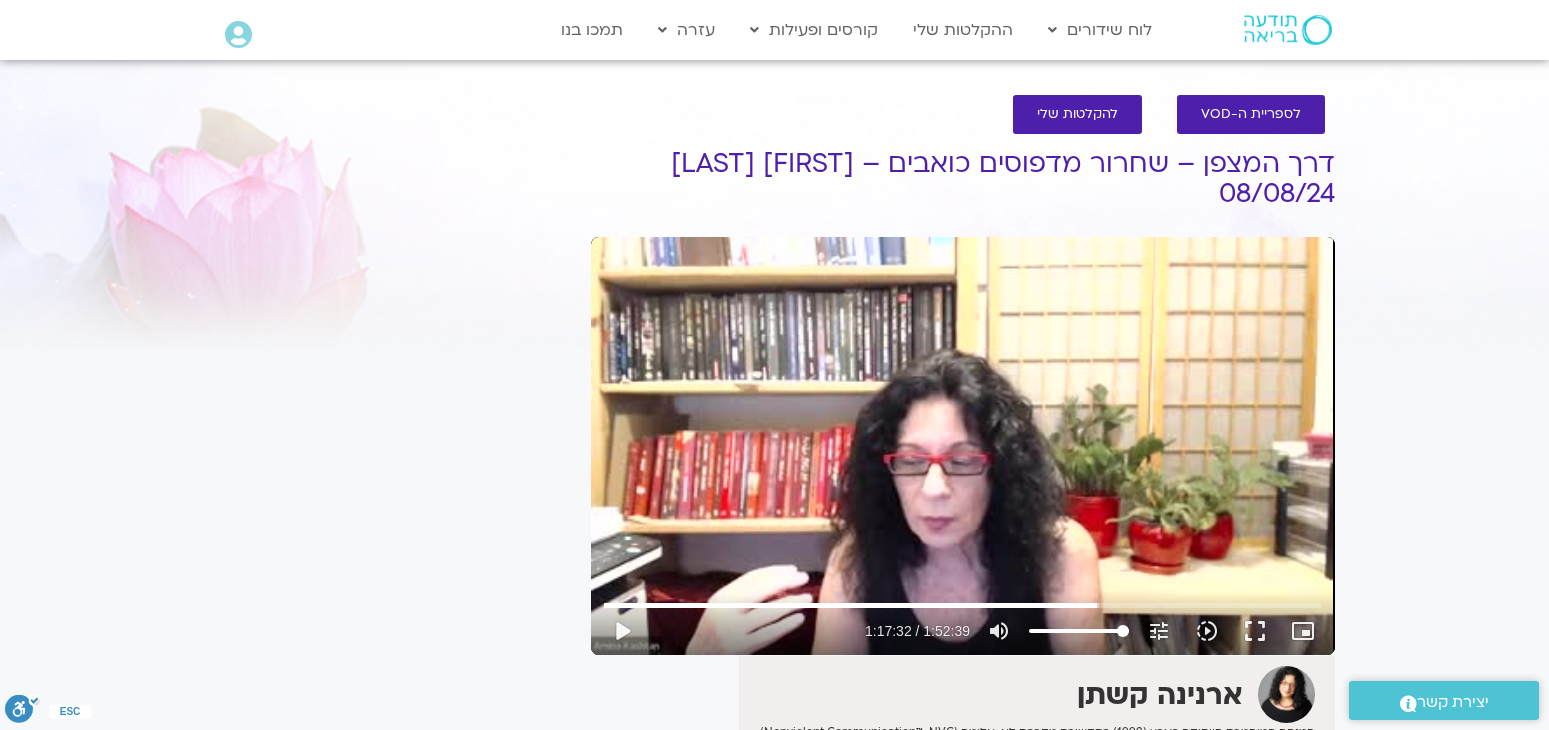 scroll, scrollTop: 0, scrollLeft: 0, axis: both 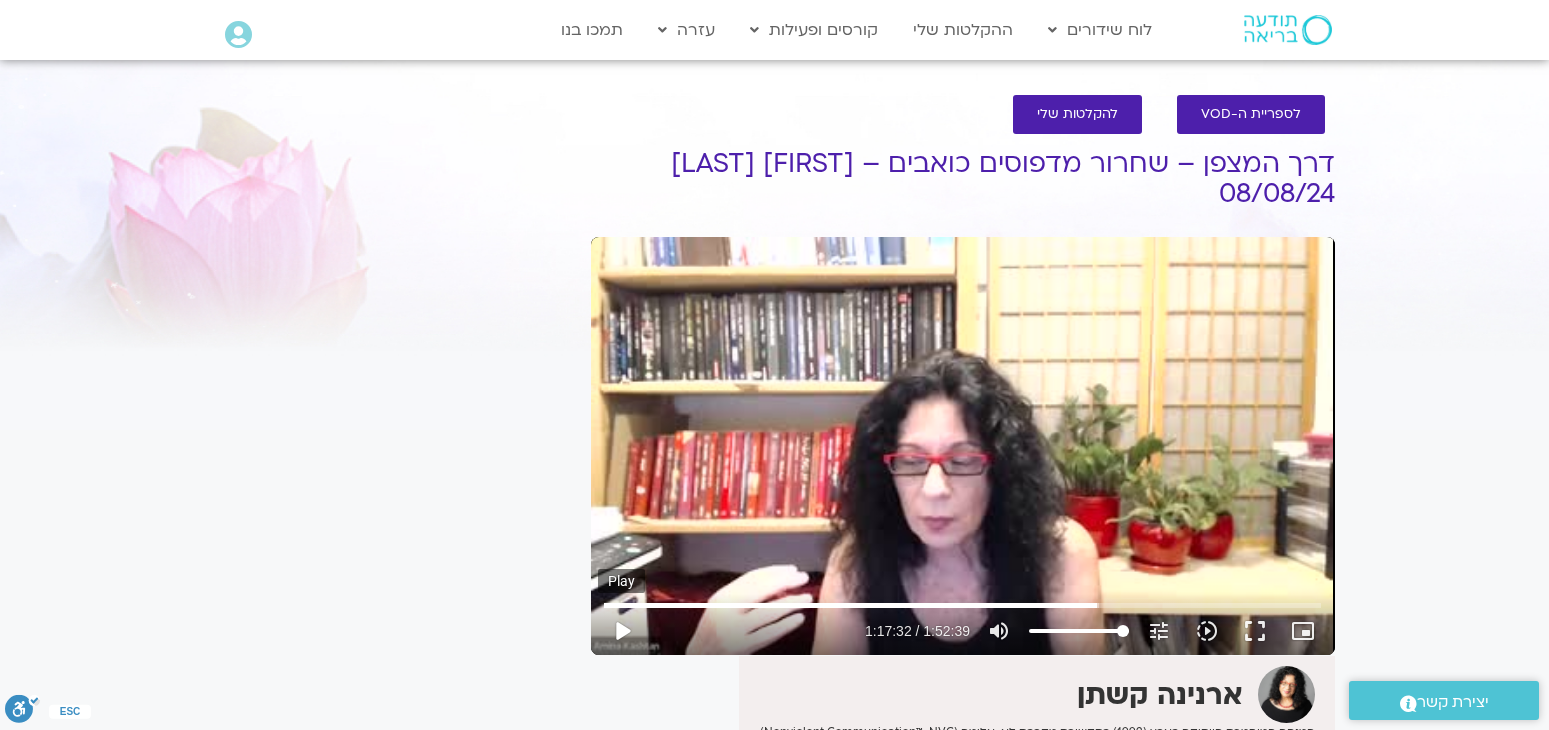 click on "play_arrow" at bounding box center (622, 631) 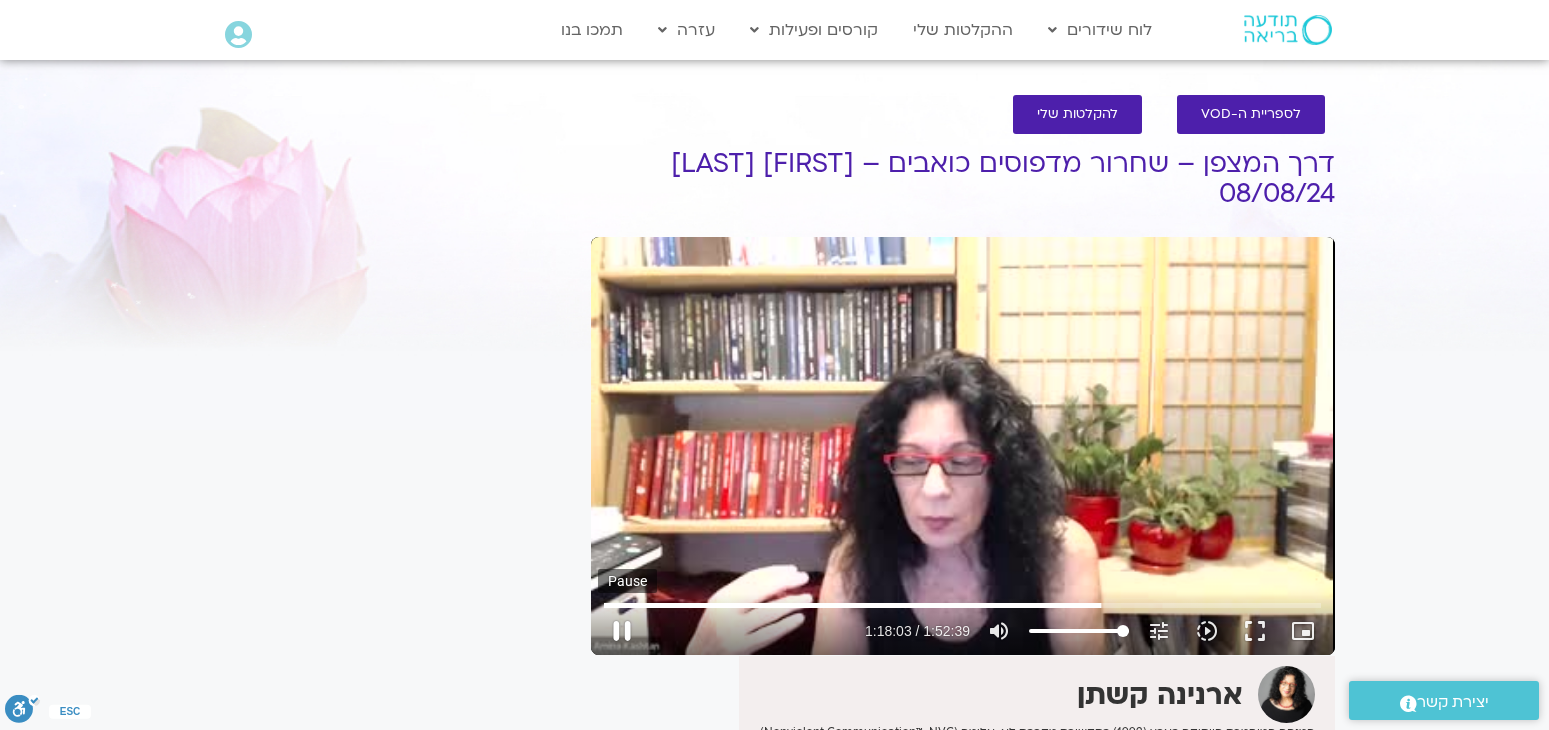 click on "pause" at bounding box center [622, 631] 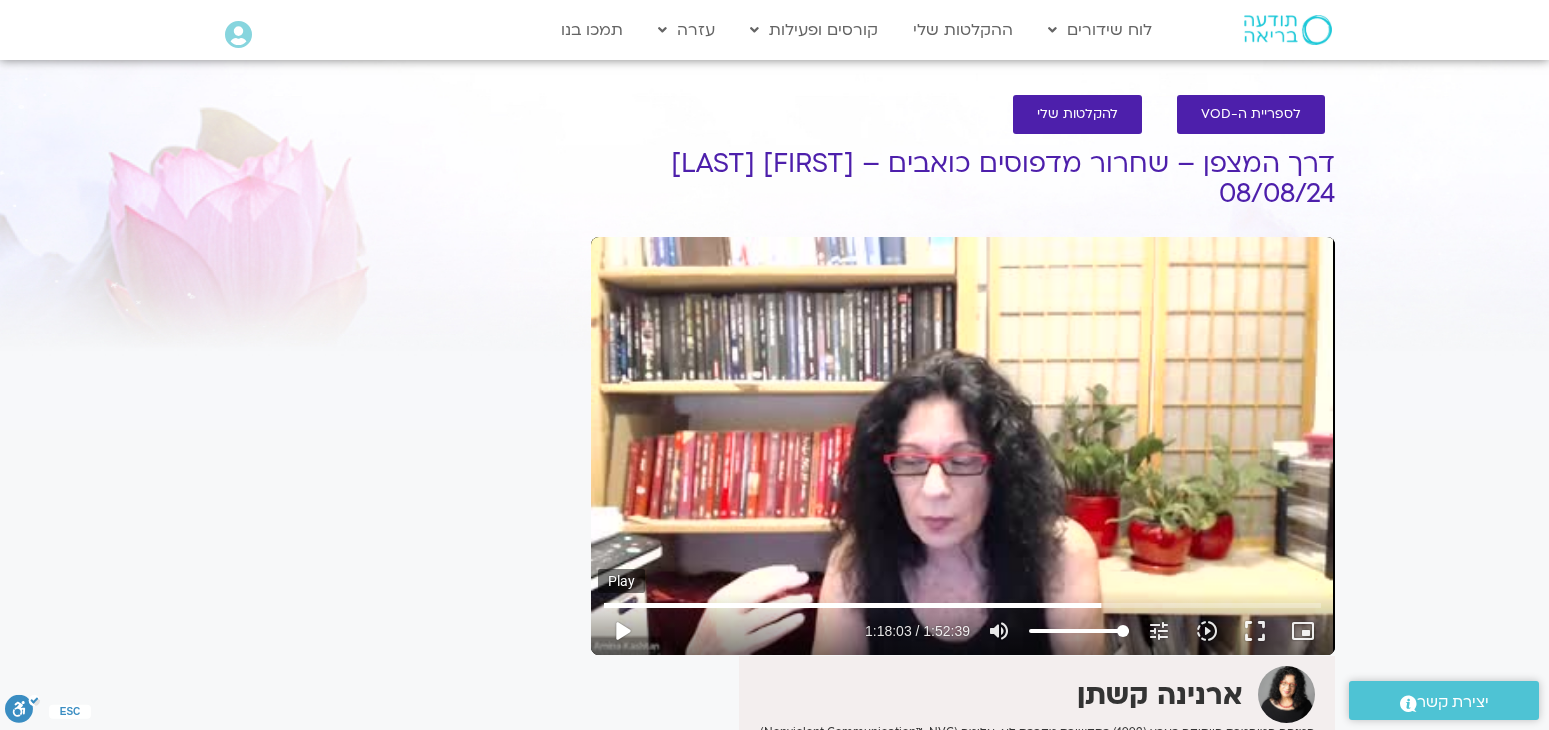 click on "play_arrow" at bounding box center (622, 631) 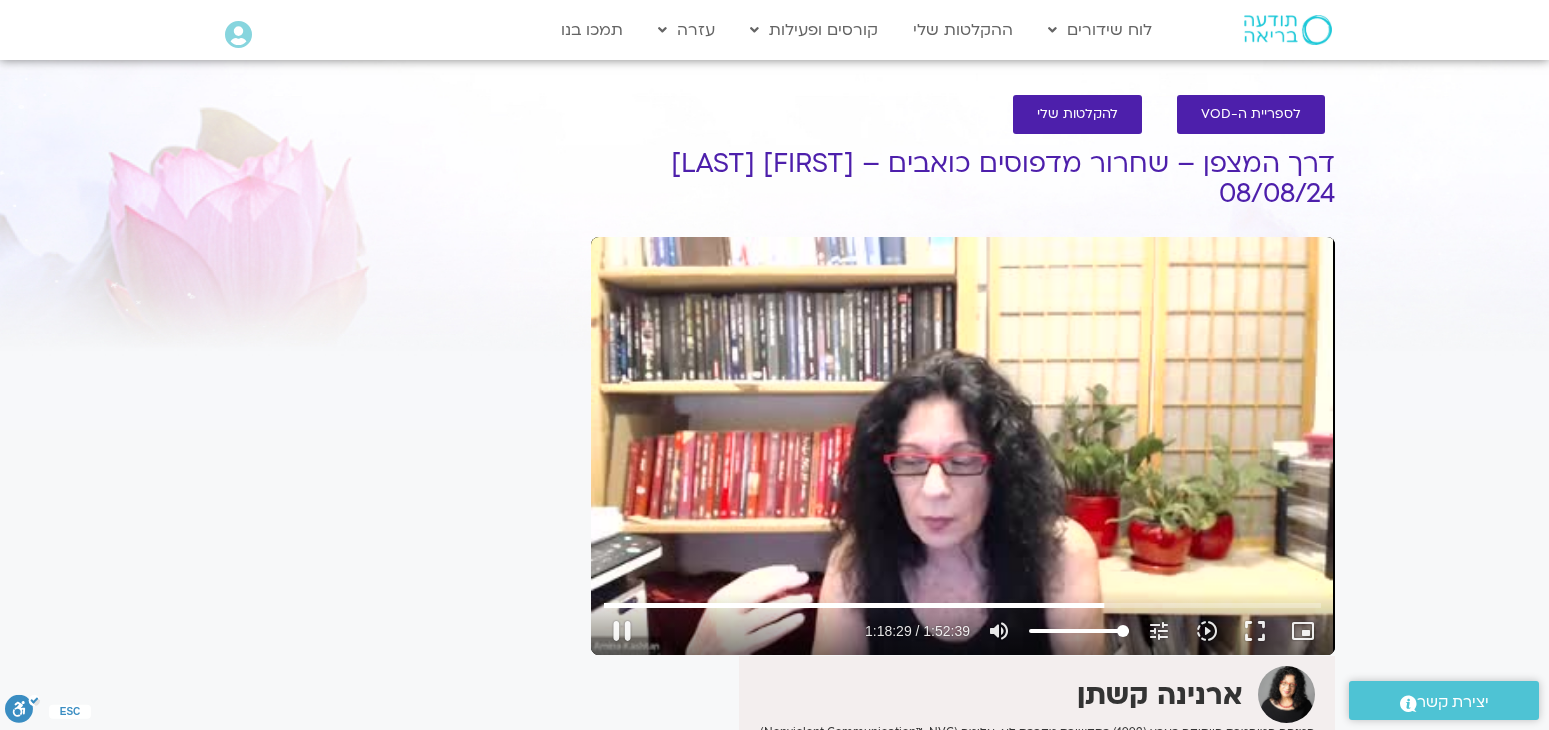 click on "Skip Ad 3:39 pause 1:18:29 / 1:52:39 volume_up Mute tune Resolution Auto 240p slow_motion_video Playback speed 1x 1x fullscreen picture_in_picture_alt Picture-in-Picture Off close Resolution 240p Auto done close Playback speed 0.5x 0.75x 1x done 1.25x 1.5x 1.75x 2x" at bounding box center [963, 446] 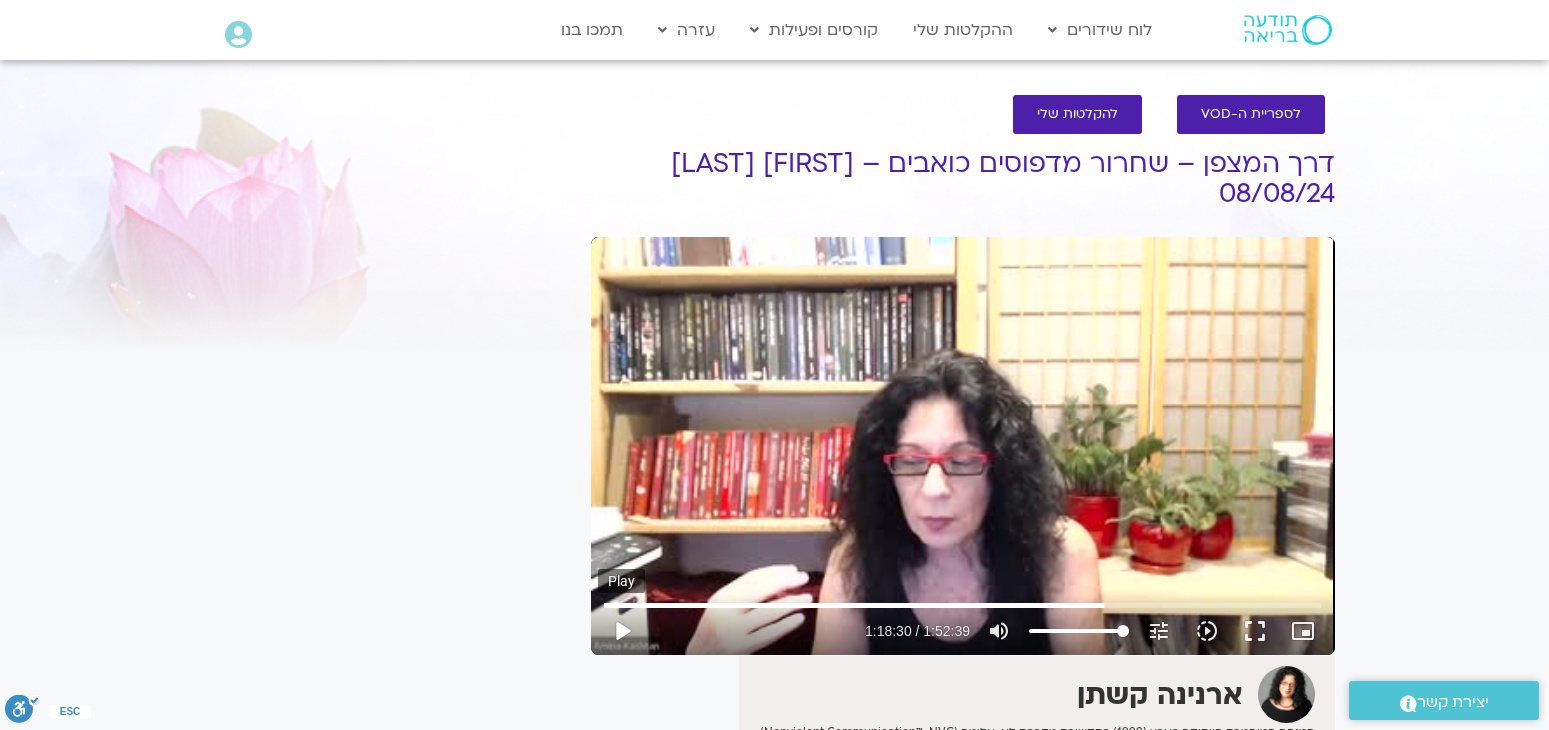 click on "play_arrow" at bounding box center (622, 631) 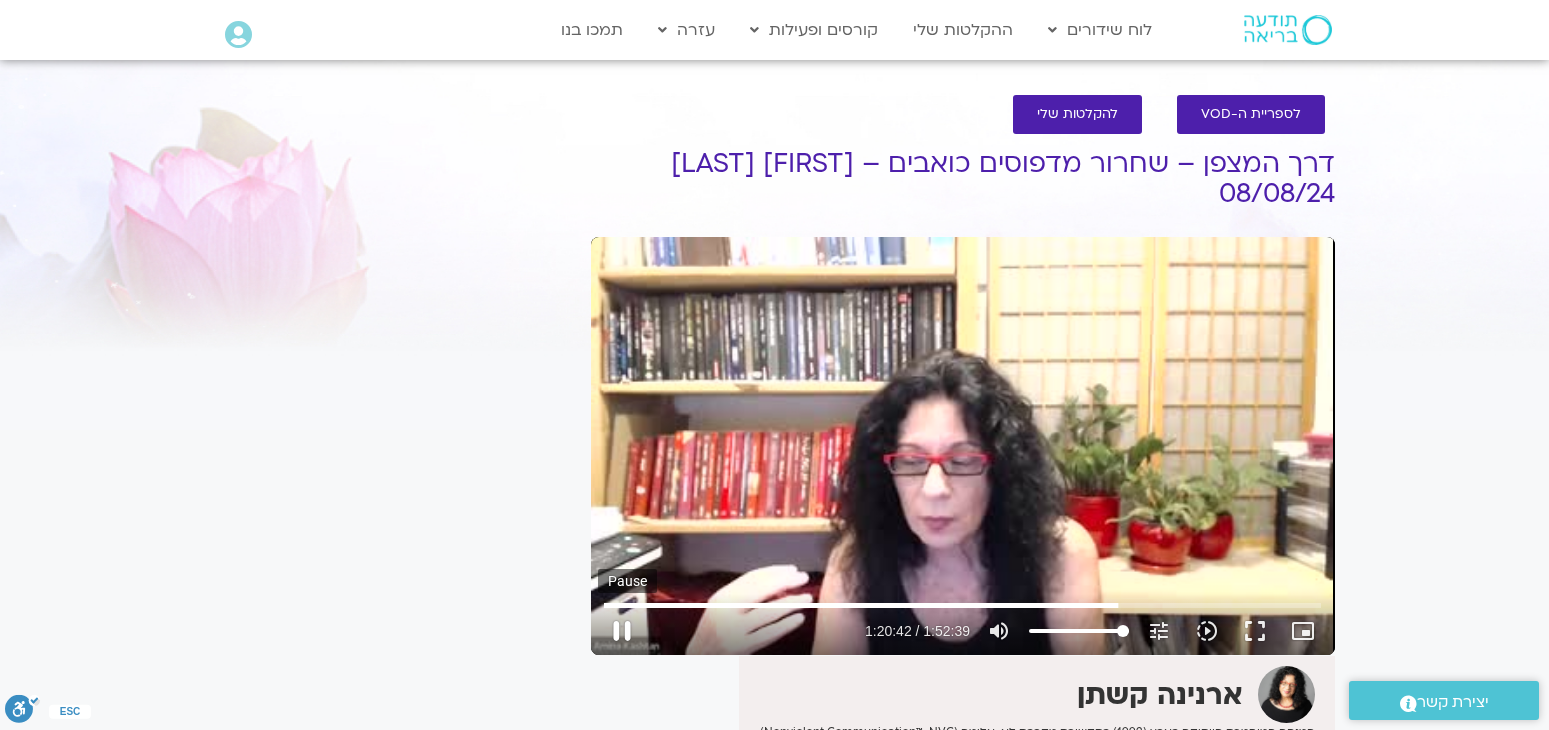 click on "pause" at bounding box center (622, 631) 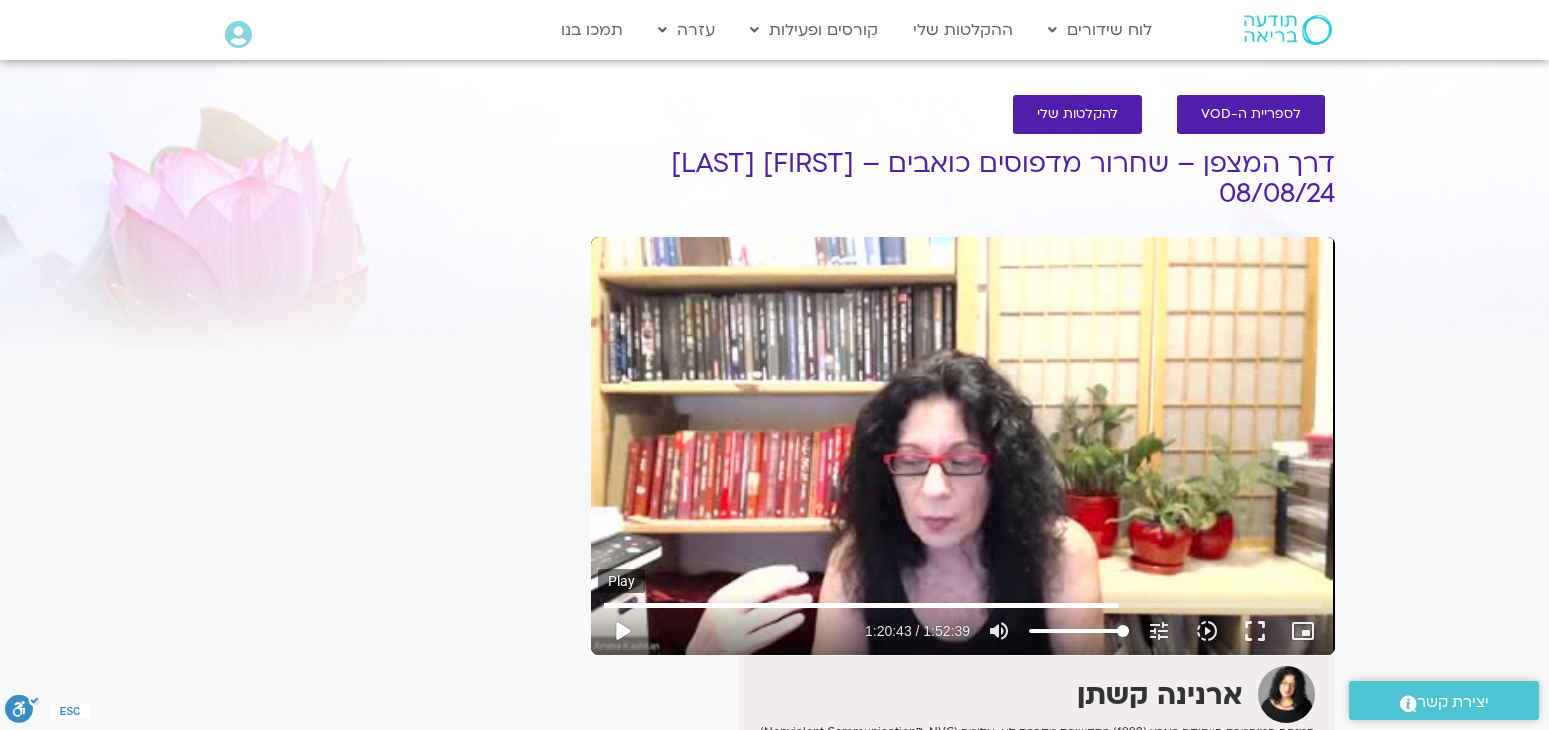 type on "4843.006055" 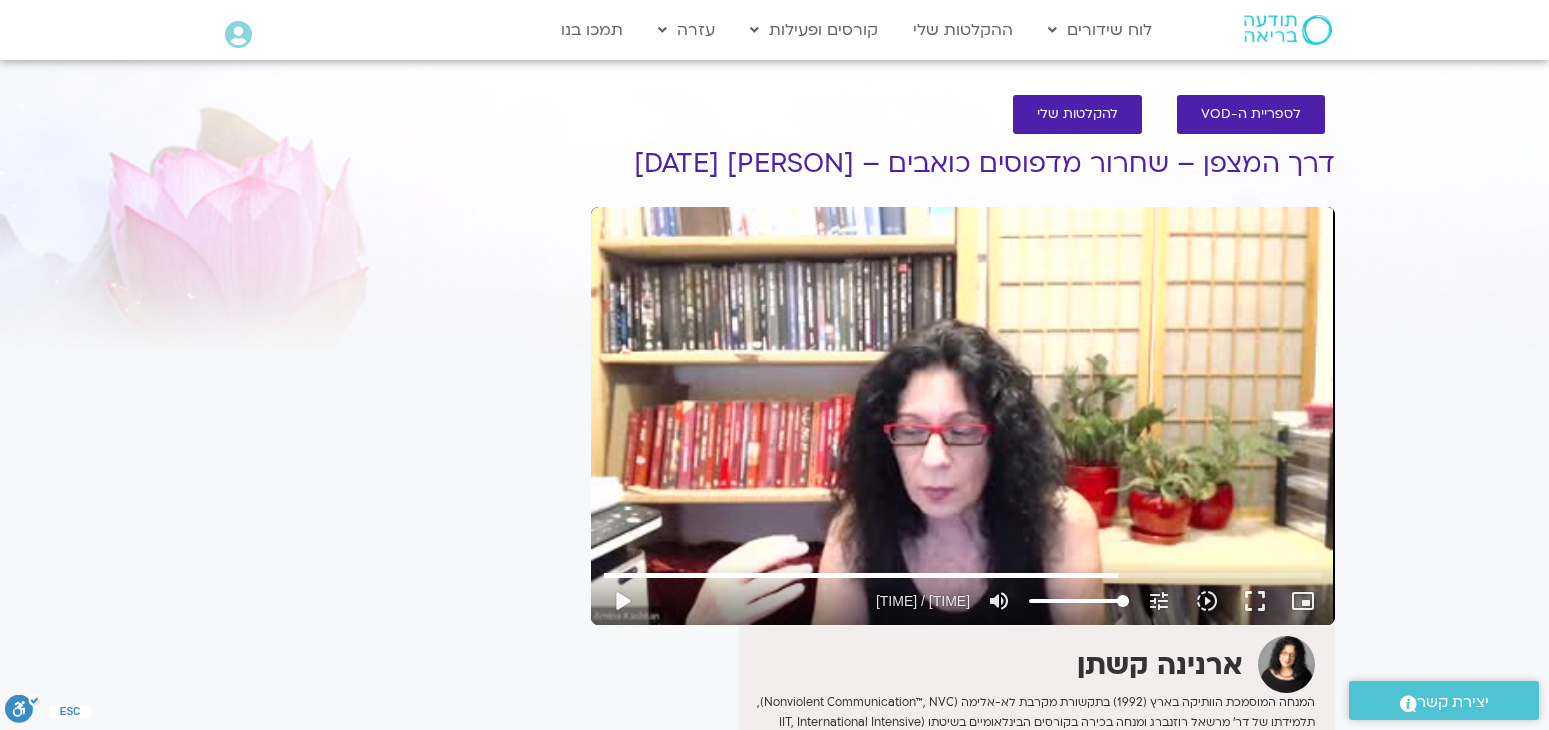 scroll, scrollTop: 0, scrollLeft: 0, axis: both 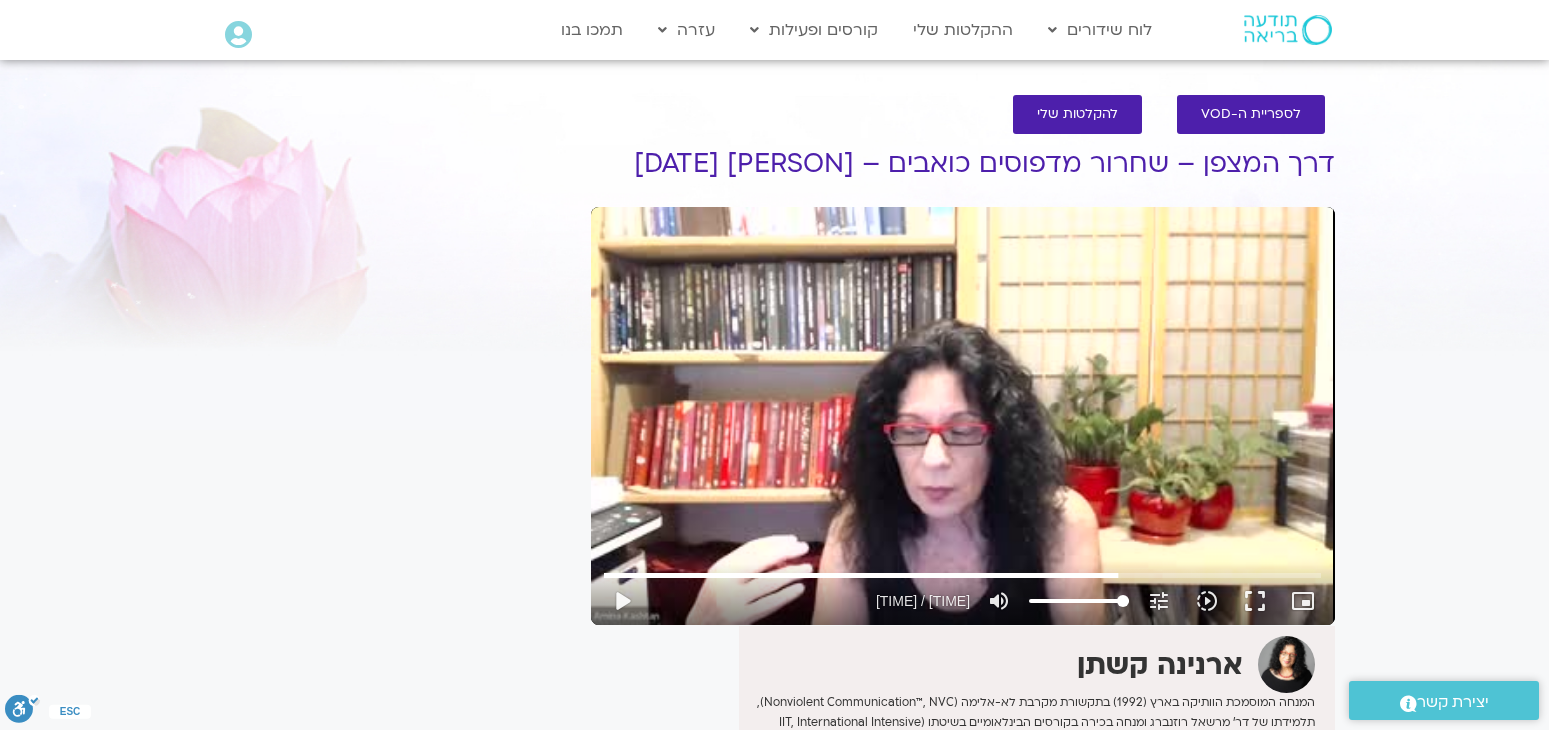 click on "Skip Ad 6:32 play_arrow 1:20:43 / 1:52:39 volume_up Mute tune Resolution Auto 240p slow_motion_video Playback speed 1x 1x fullscreen picture_in_picture_alt Picture-in-Picture Off close Resolution 240p Auto done close Playback speed 0.5x 0.75x 1x done 1.25x 1.5x 1.75x 2x" at bounding box center [963, 416] 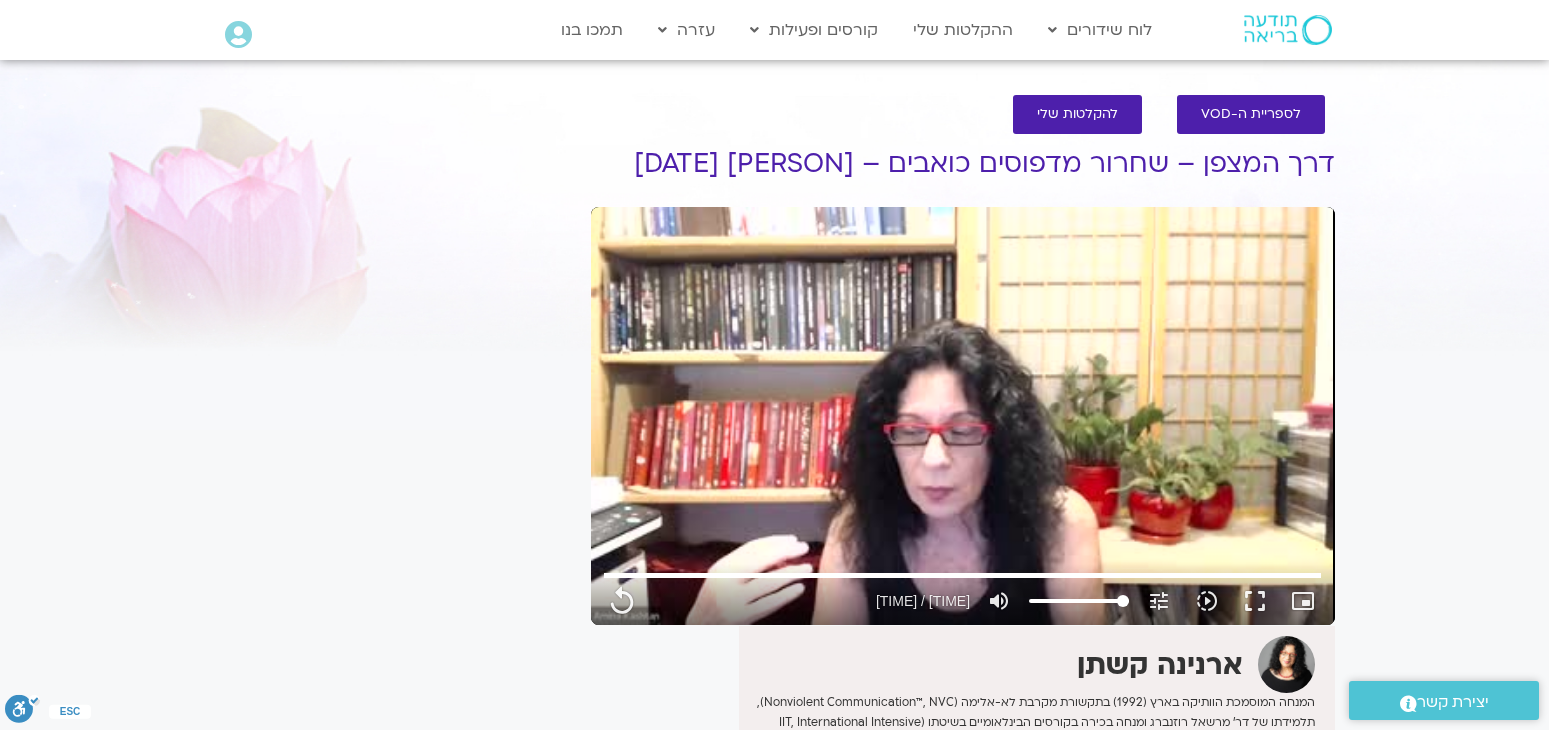 type on "6759.8" 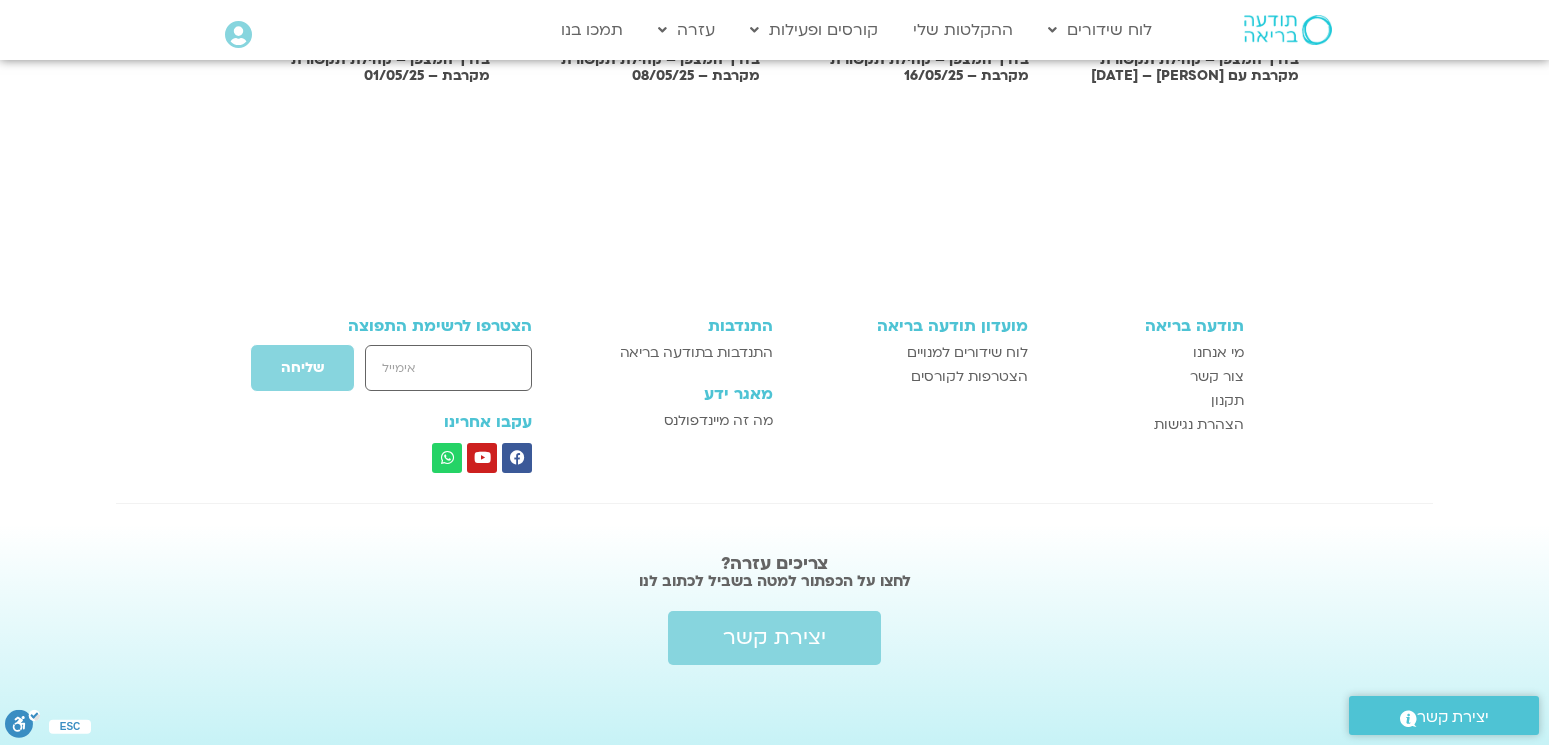 scroll, scrollTop: 1547, scrollLeft: 0, axis: vertical 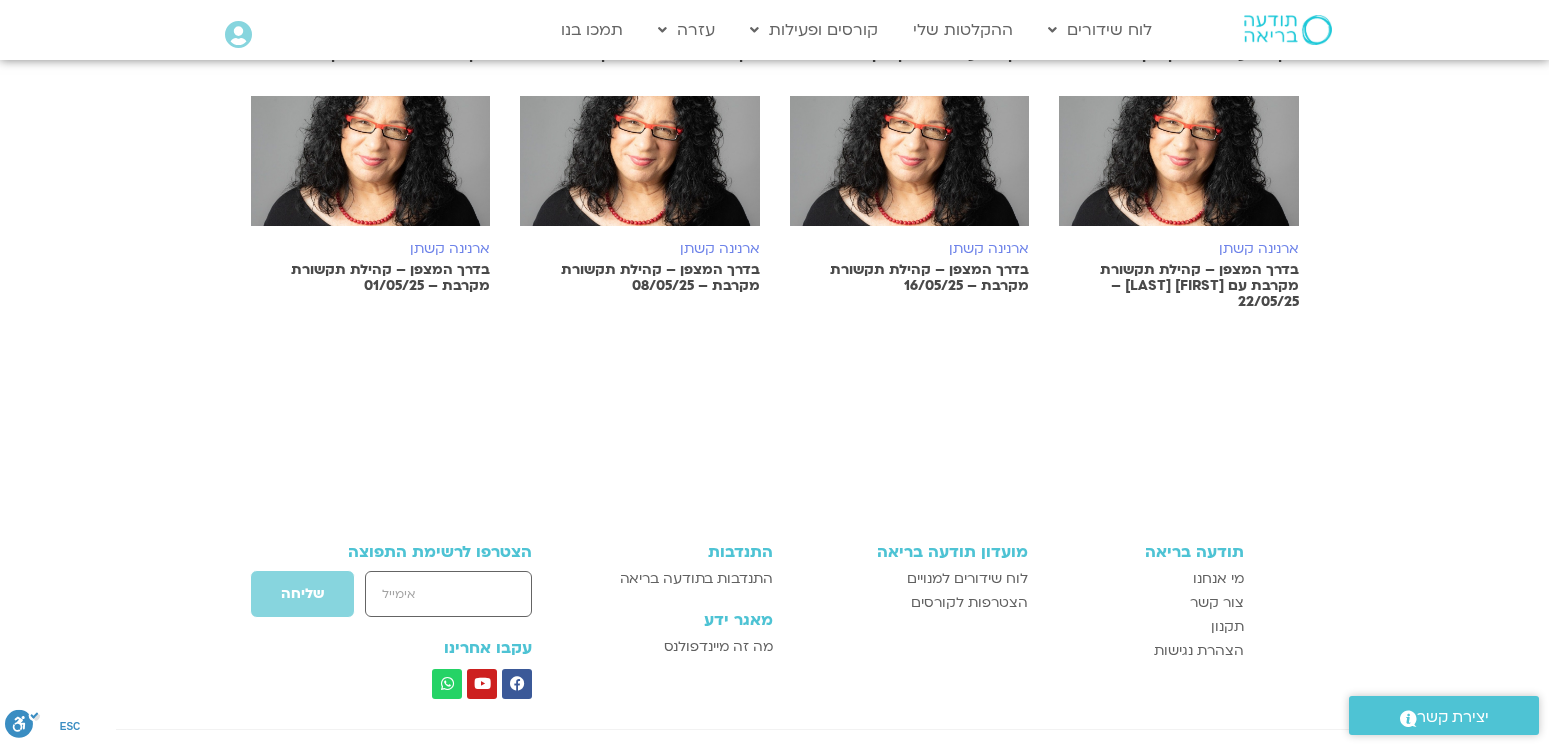 click on "תודעה בריאה
מי אנחנו
צור קשר
תקנון
הצהרת נגישות
מועדון תודעה בריאה
לוח שידורים למנויים
הצטרפות לקורסים
אימייל
שליחה" at bounding box center (774, 671) 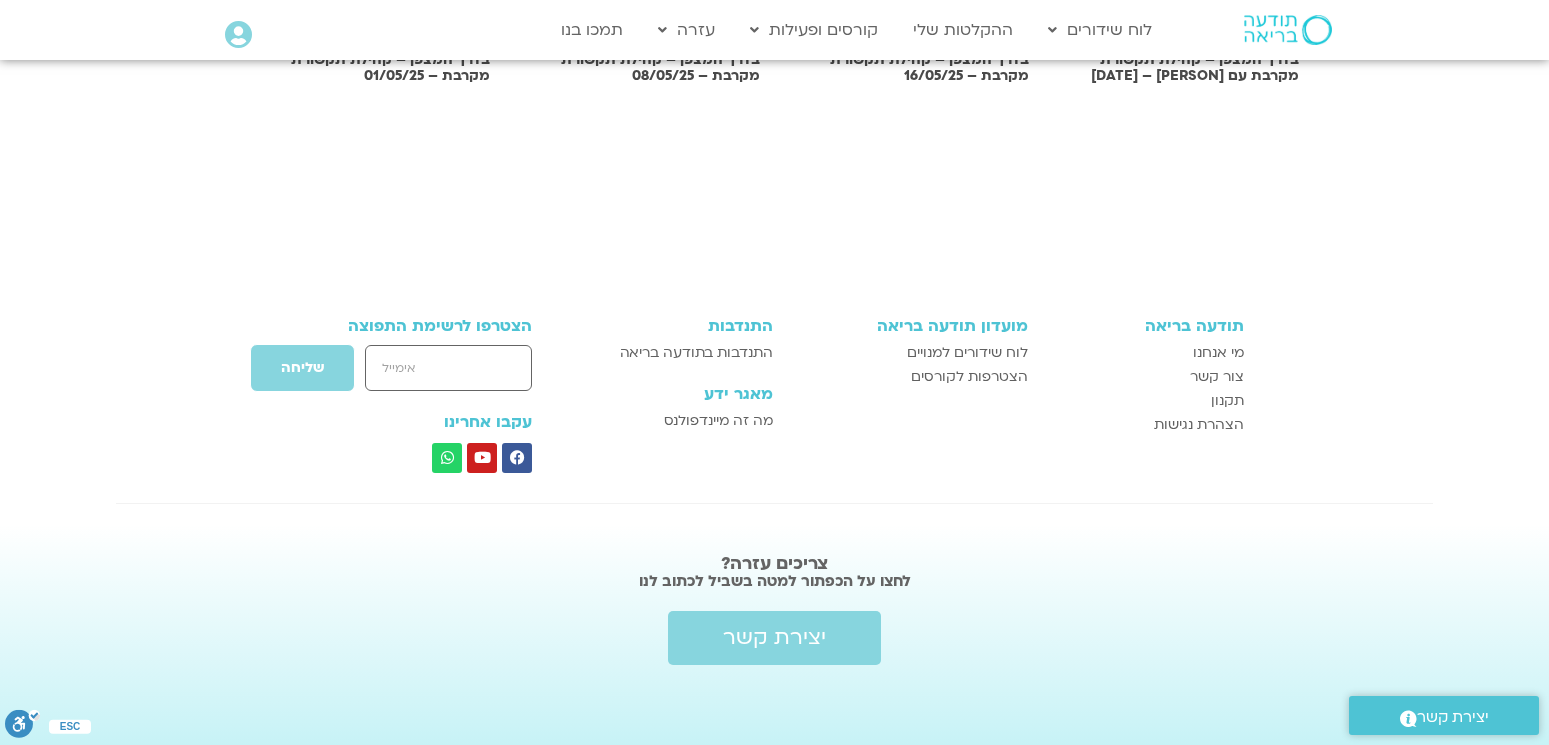 scroll, scrollTop: 1362, scrollLeft: 0, axis: vertical 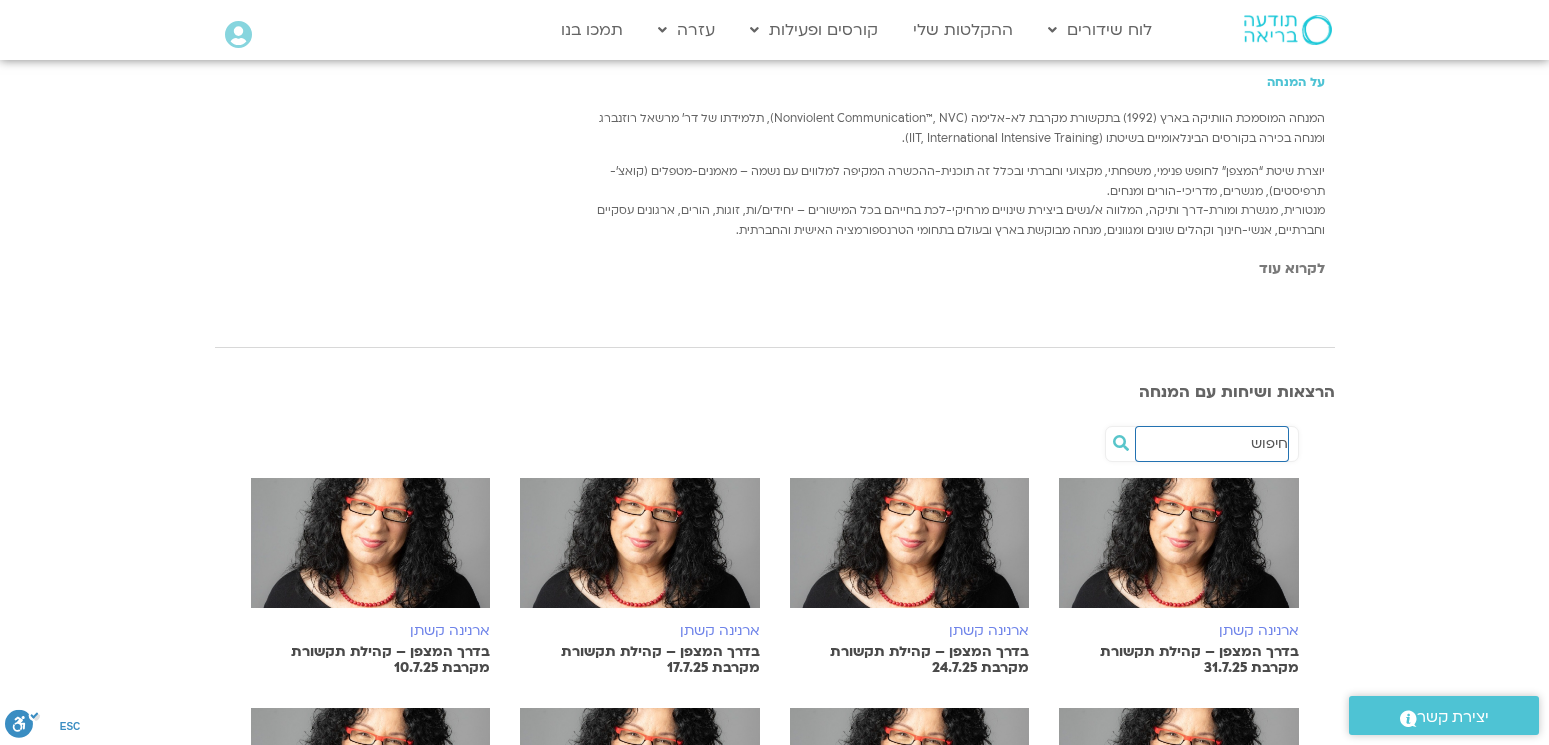 click at bounding box center (1212, 444) 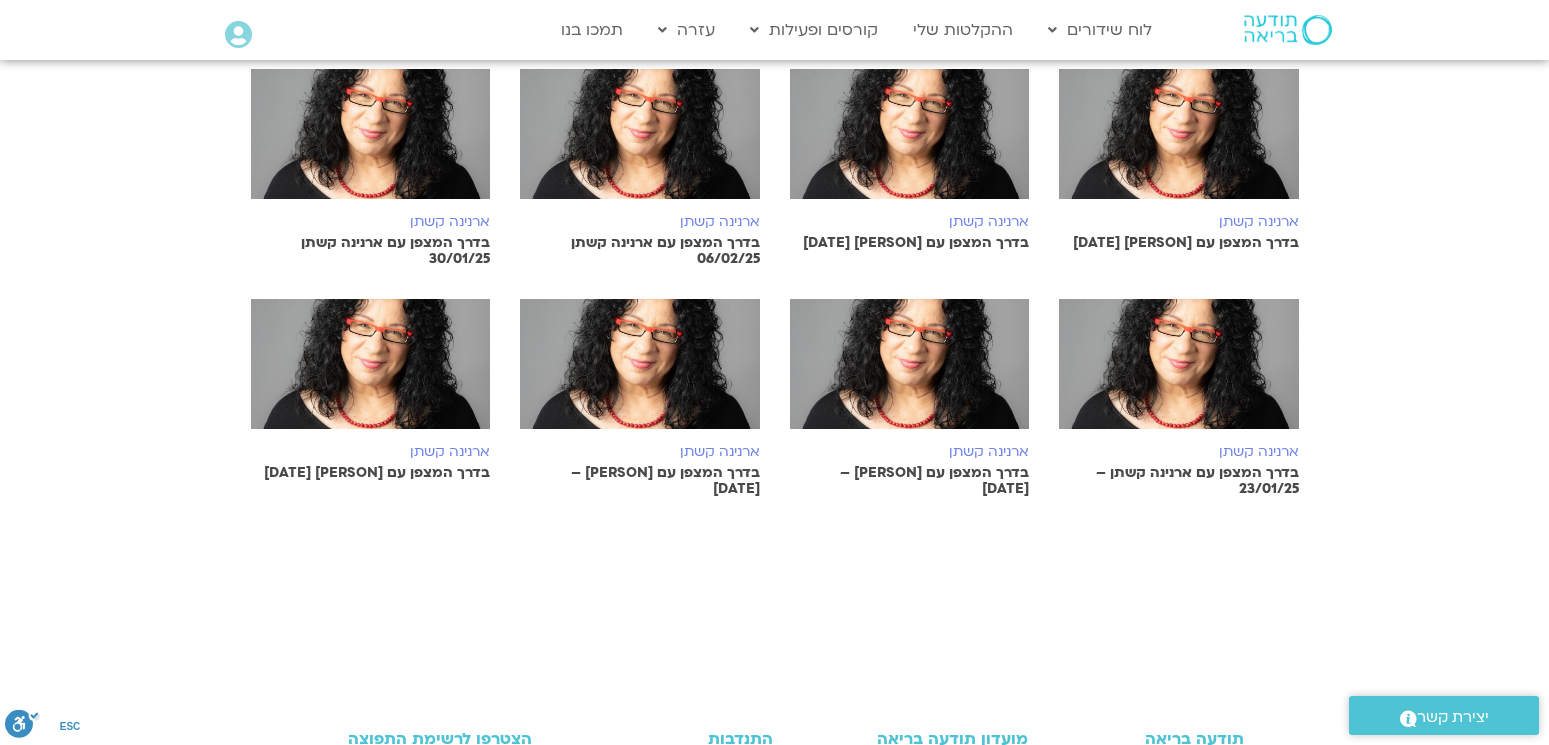 scroll, scrollTop: 1276, scrollLeft: 0, axis: vertical 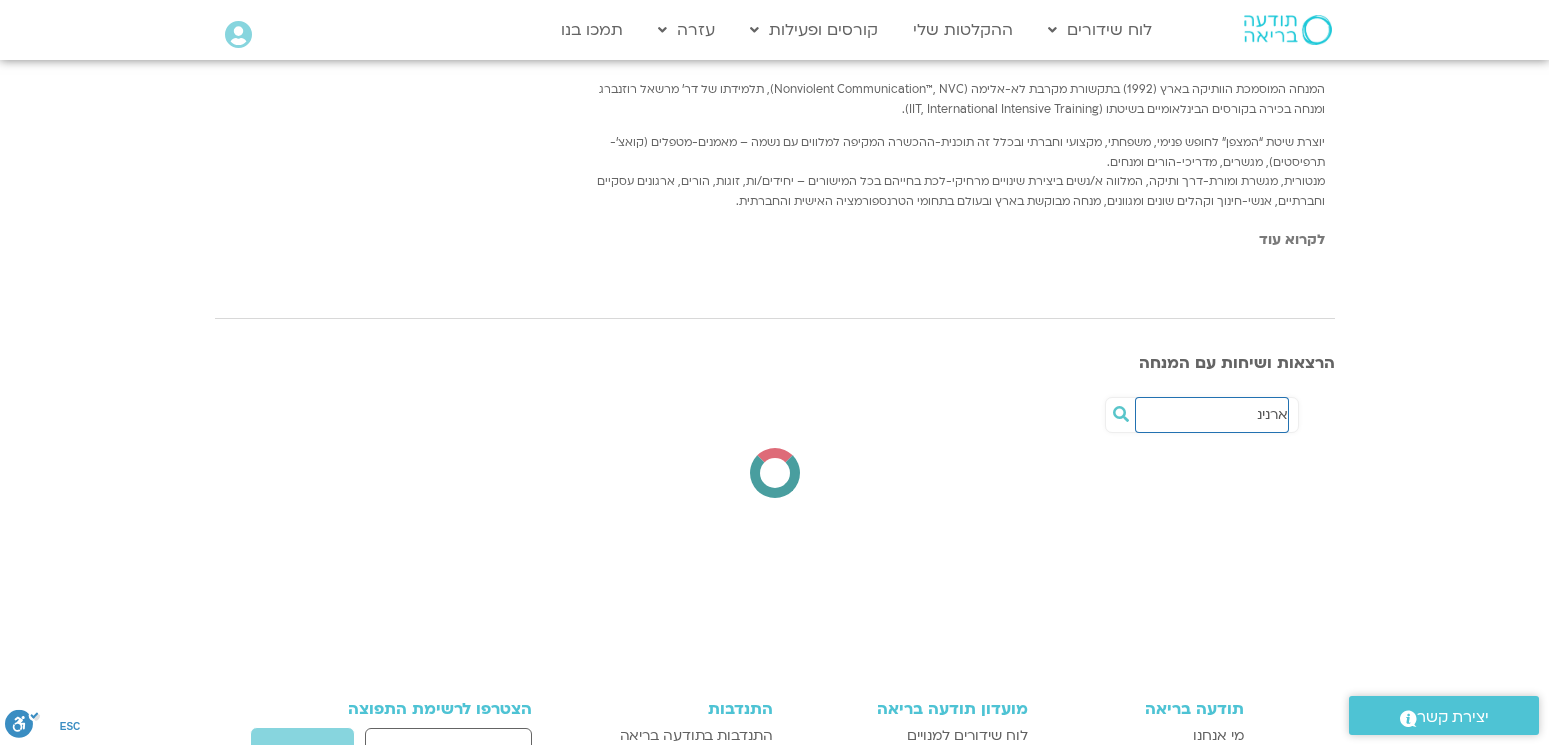 type on "ארנינה" 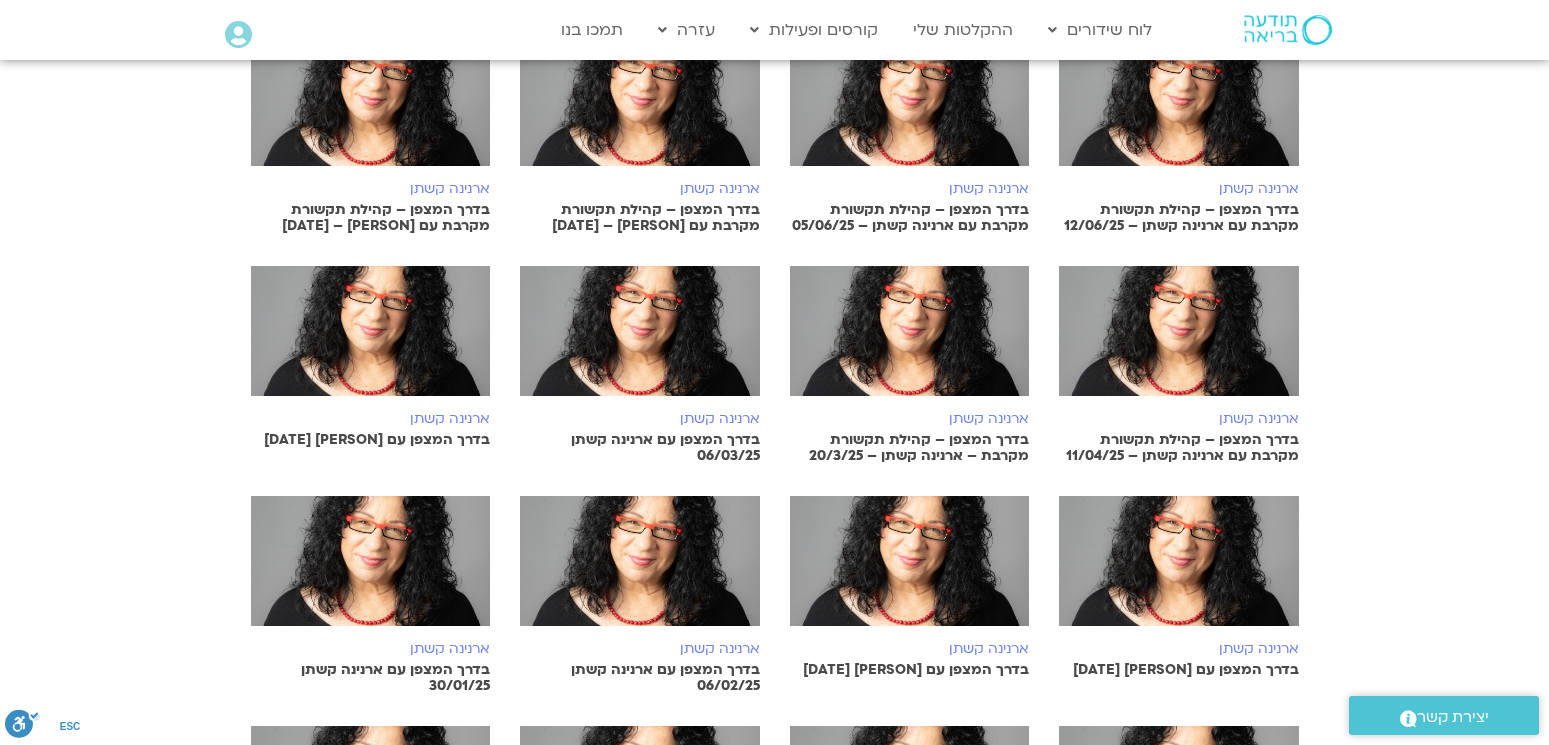 scroll, scrollTop: 0, scrollLeft: 0, axis: both 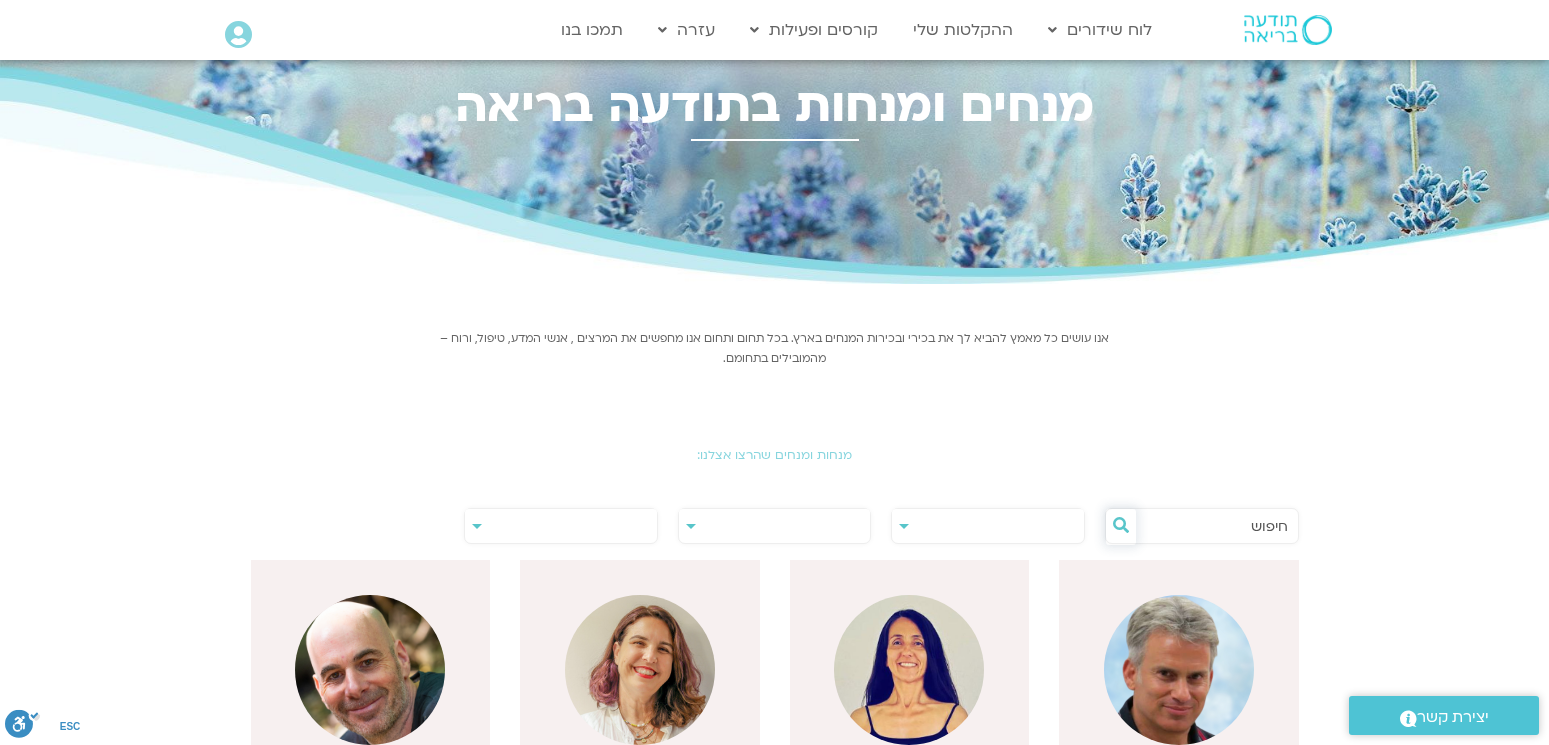 click at bounding box center [1121, 525] 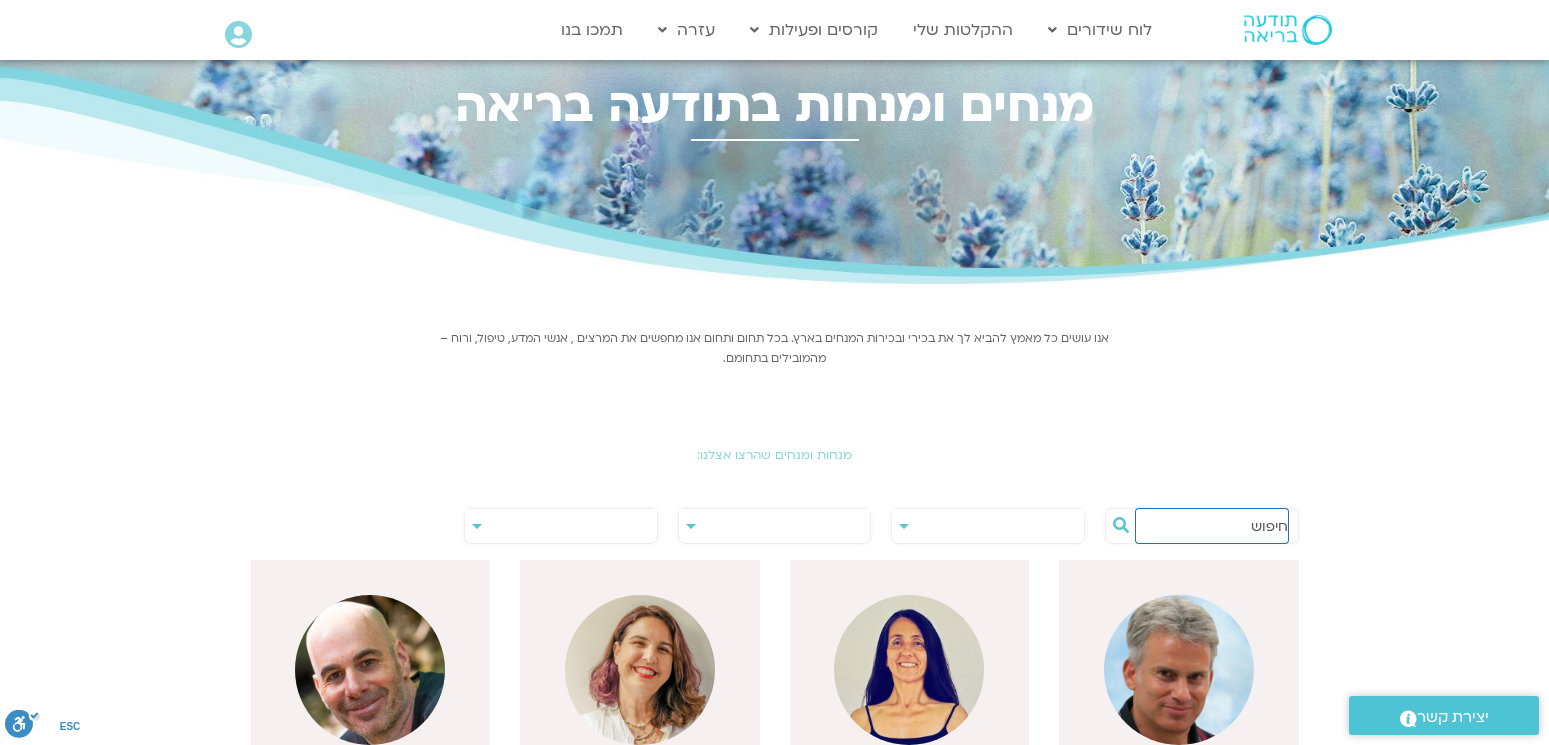 click at bounding box center (1212, 526) 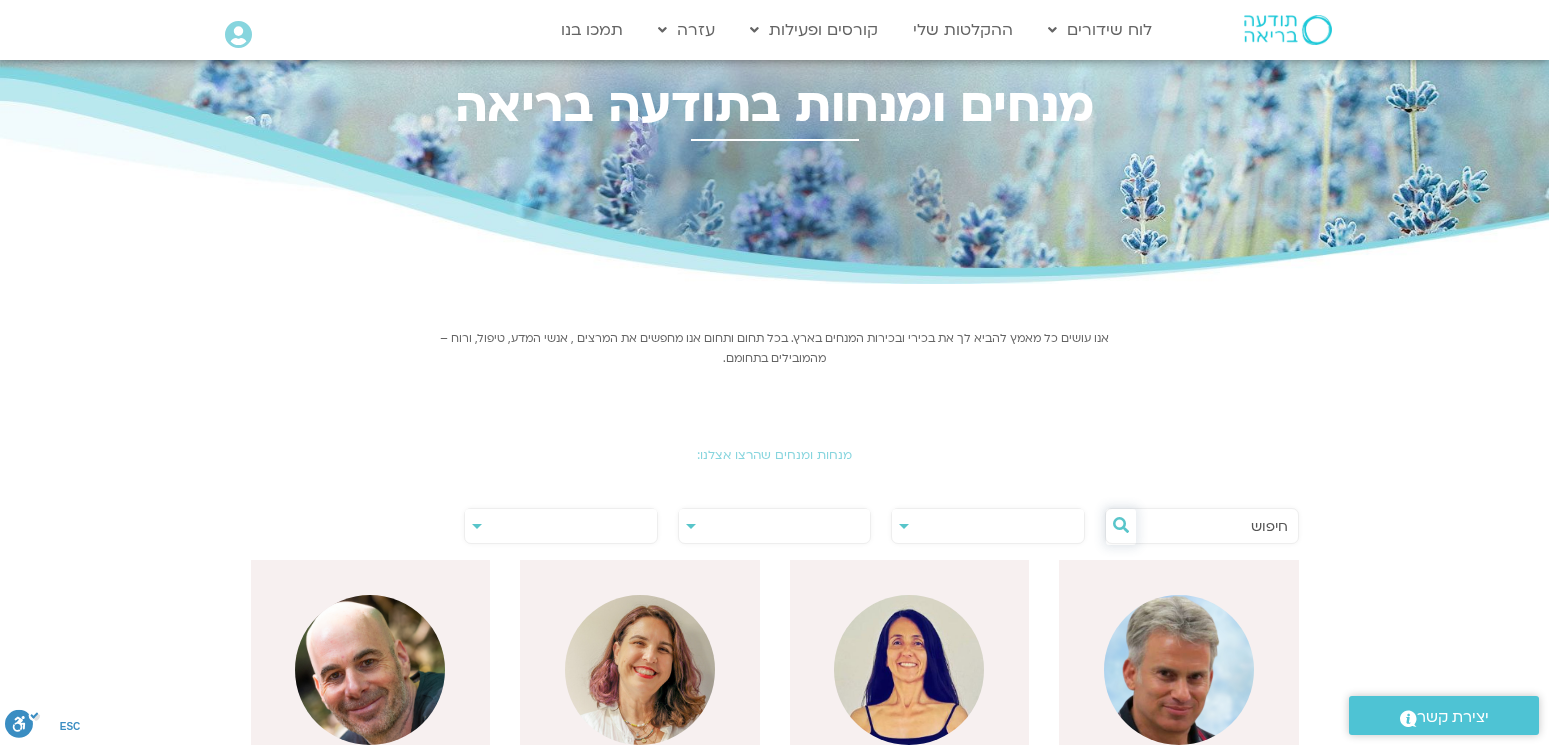 click at bounding box center [1121, 525] 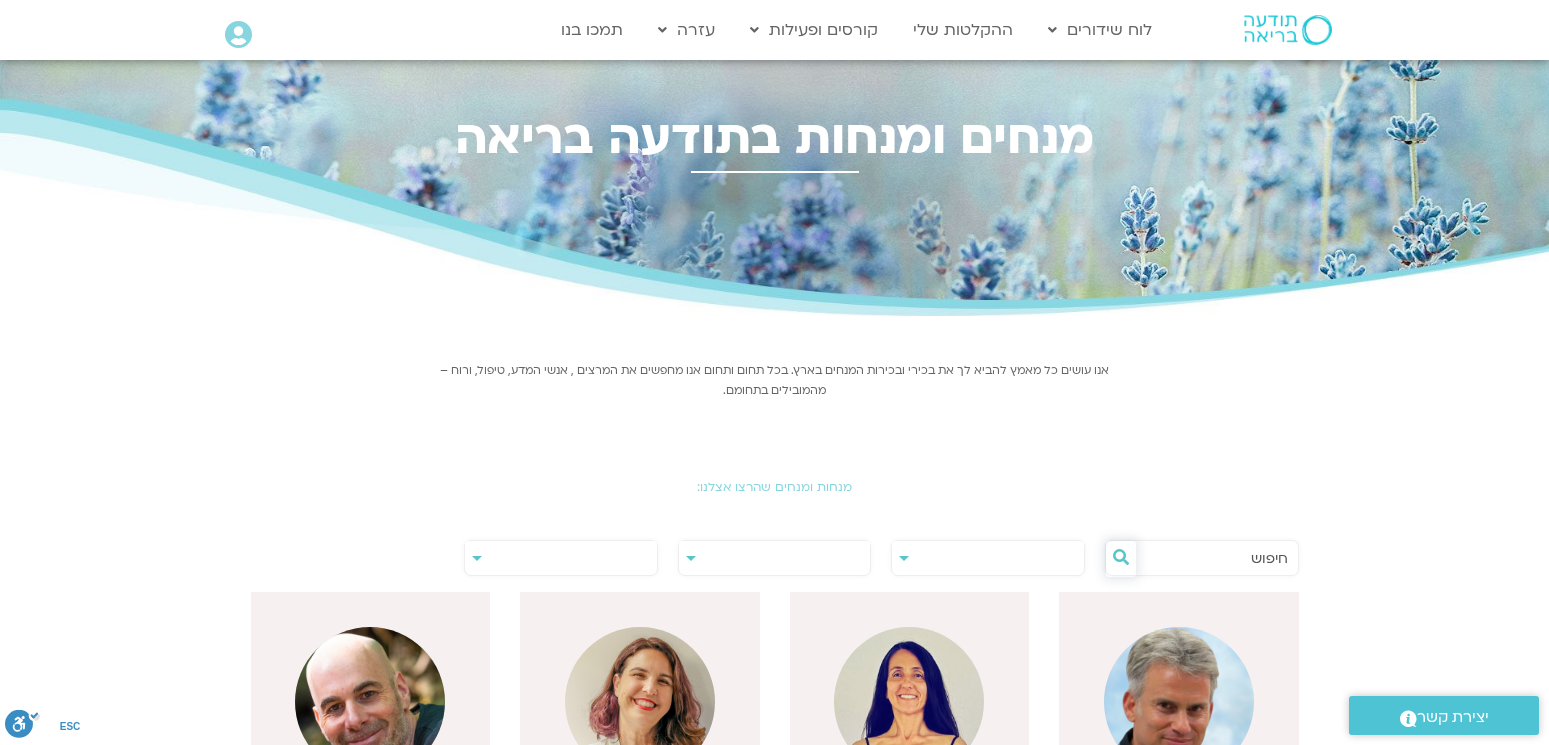 scroll, scrollTop: 0, scrollLeft: 0, axis: both 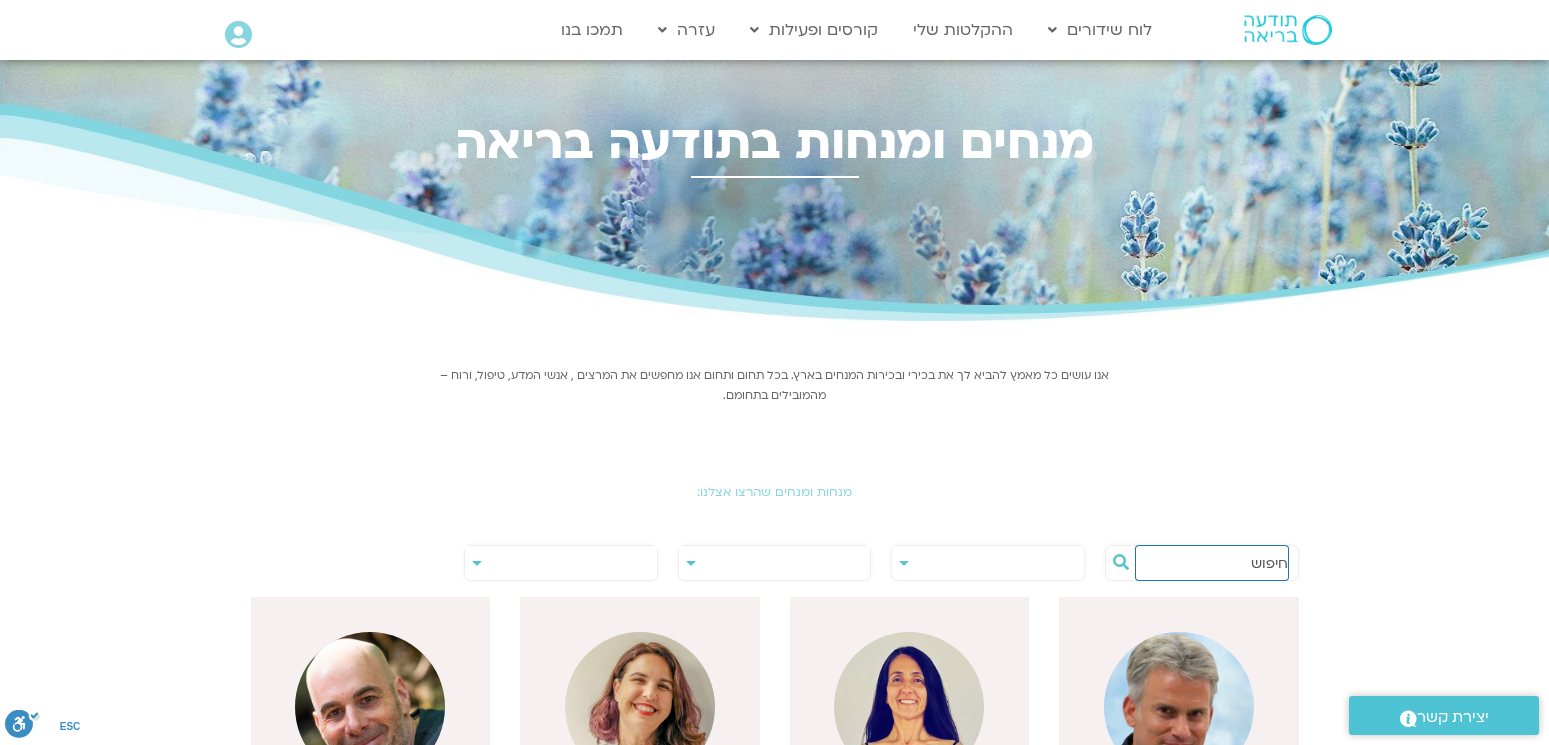 click at bounding box center [1212, 563] 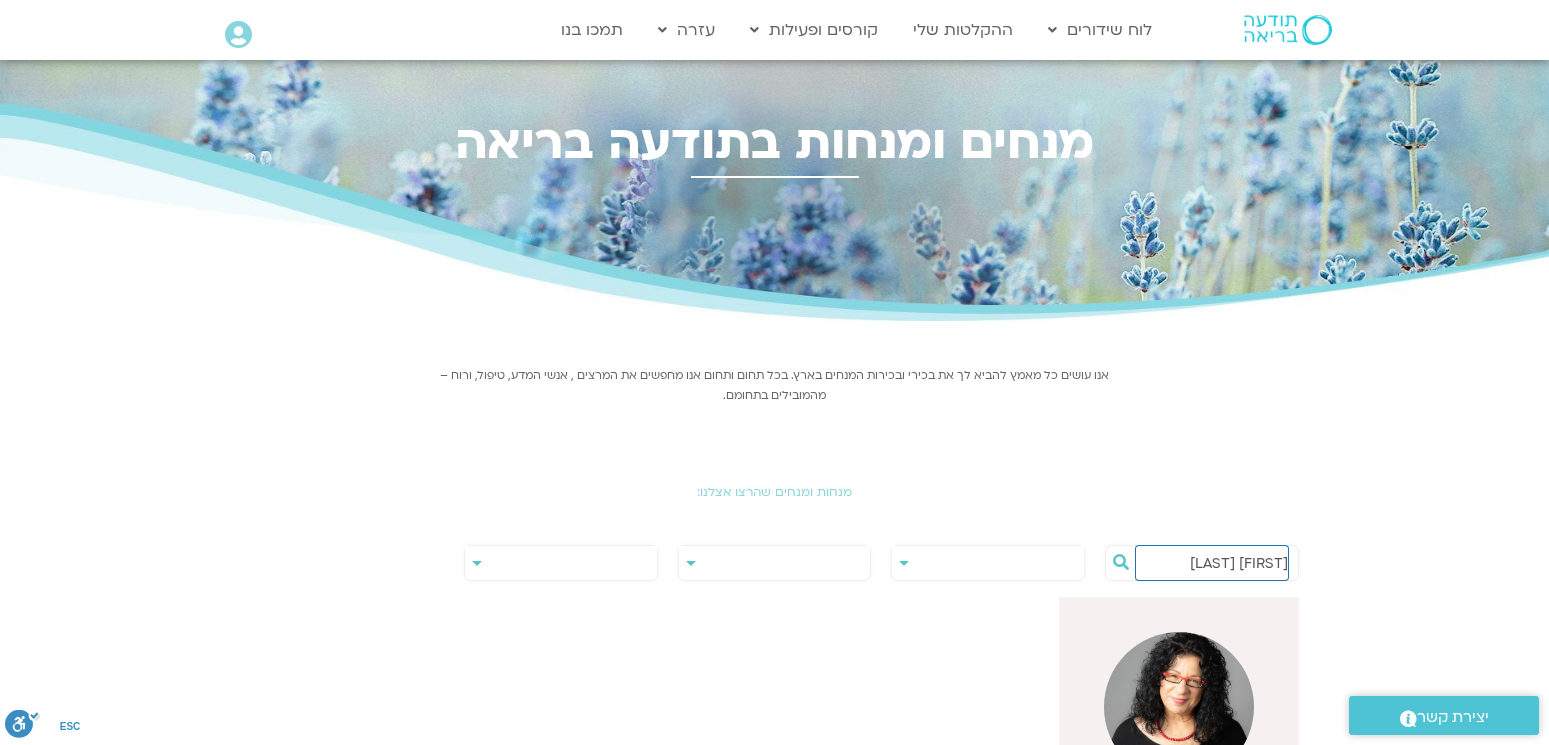 type on "ארנינה ק" 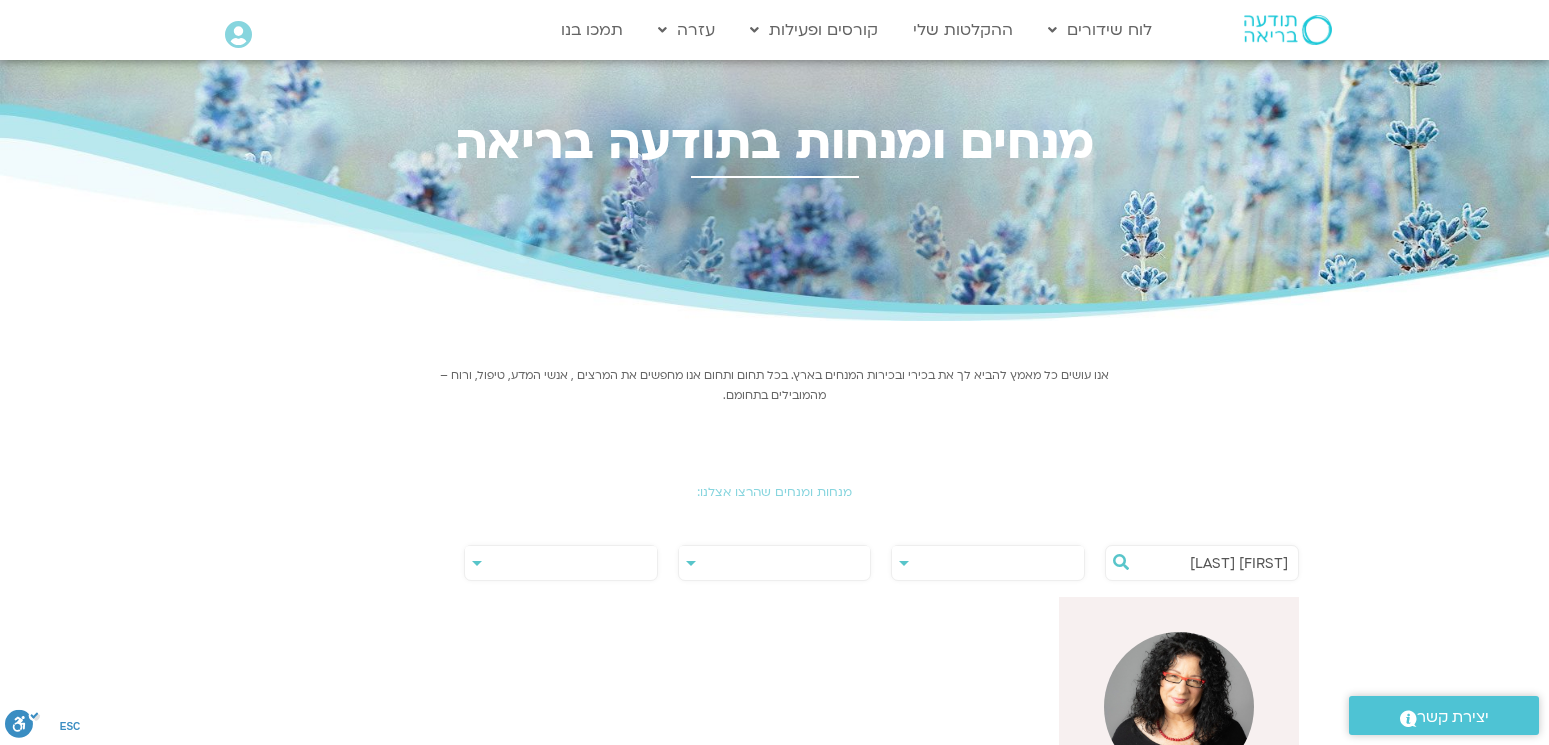 click at bounding box center (1179, 707) 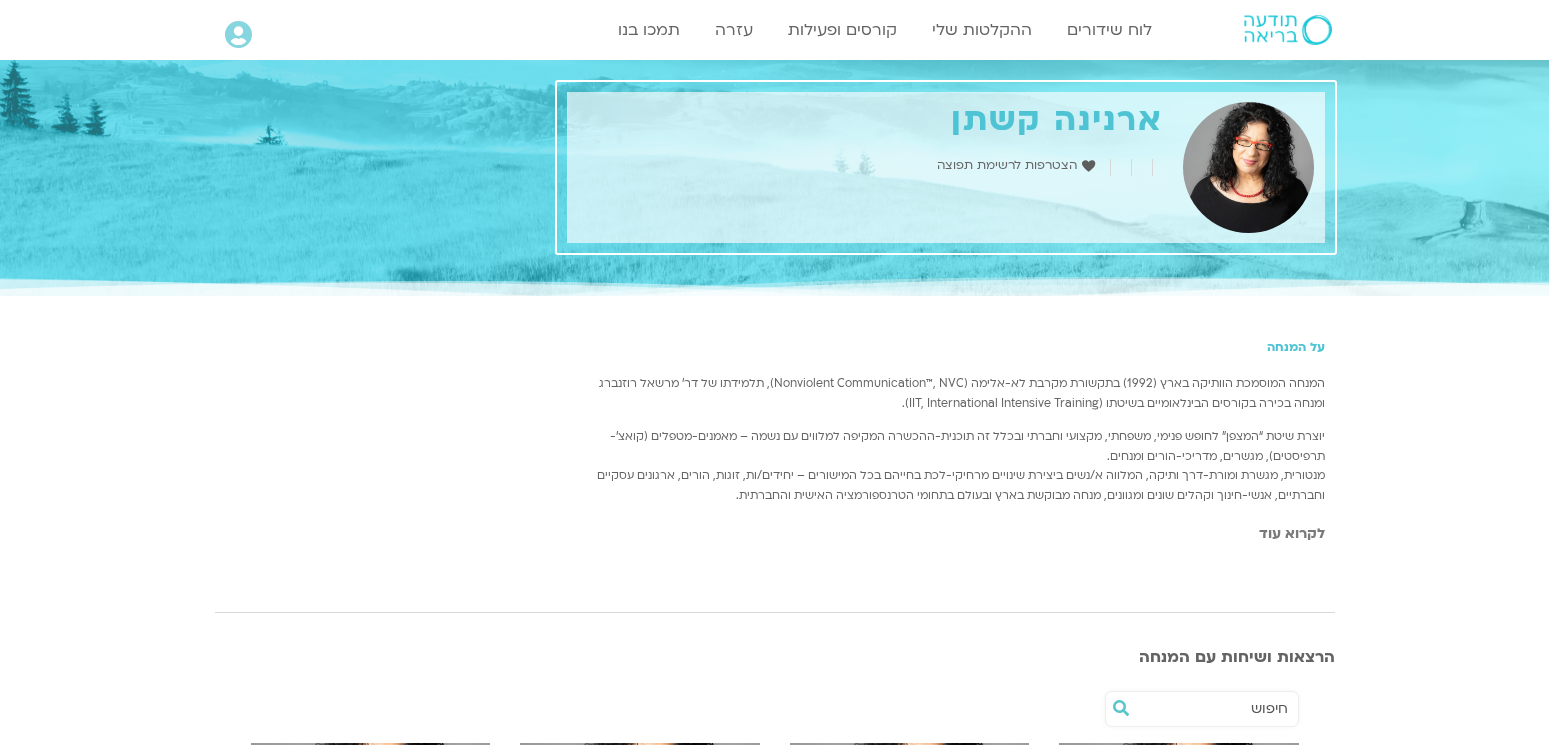 scroll, scrollTop: 0, scrollLeft: 0, axis: both 